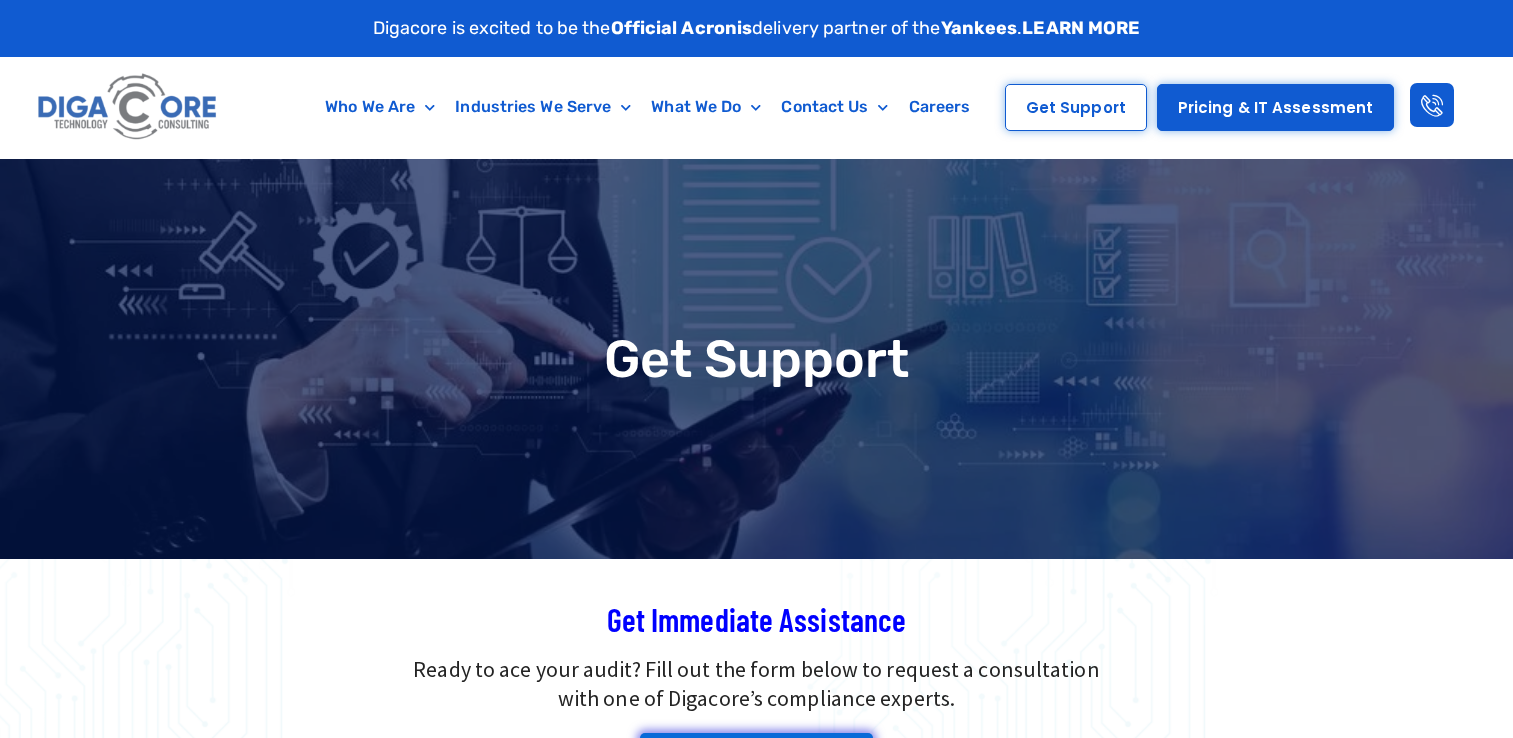 scroll, scrollTop: 0, scrollLeft: 0, axis: both 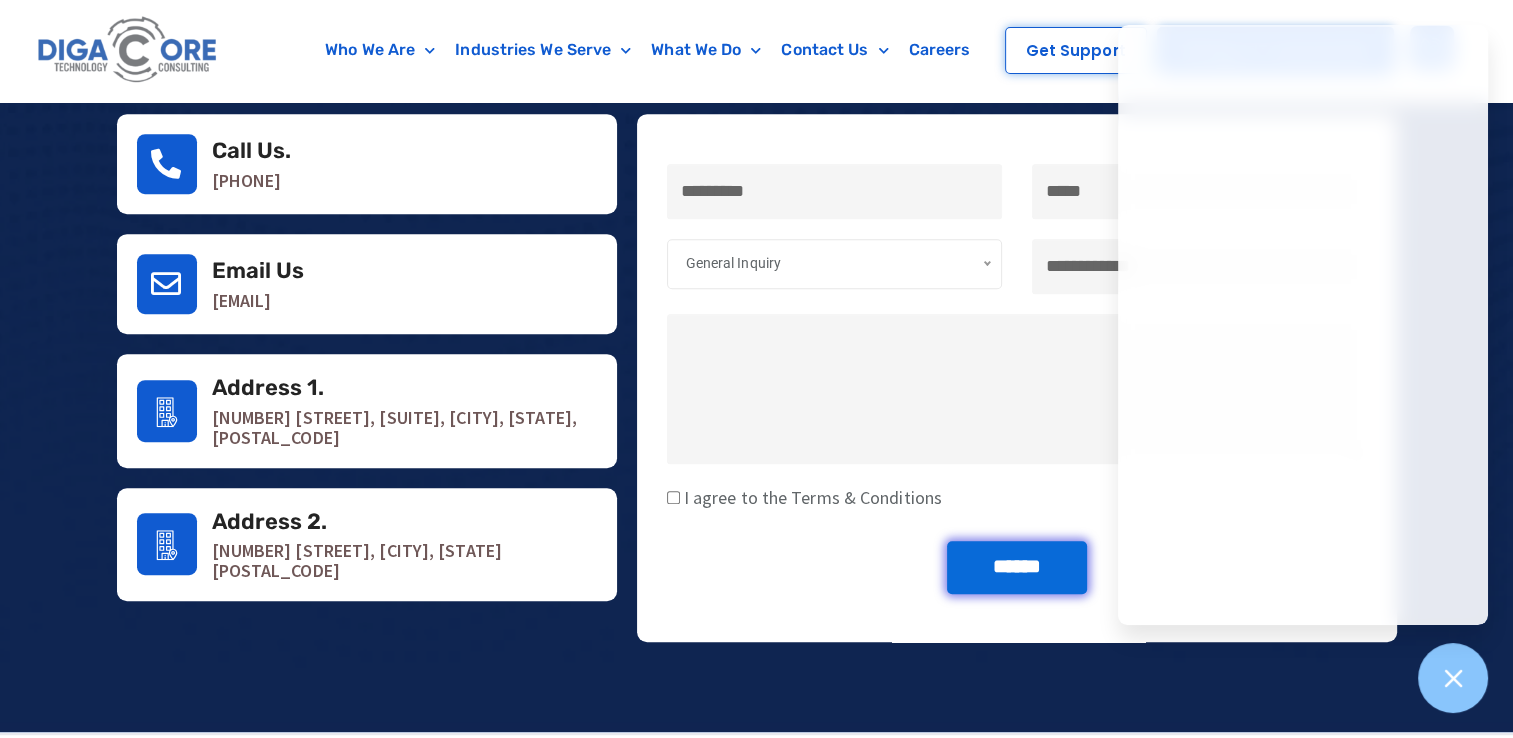 click at bounding box center (1017, 389) 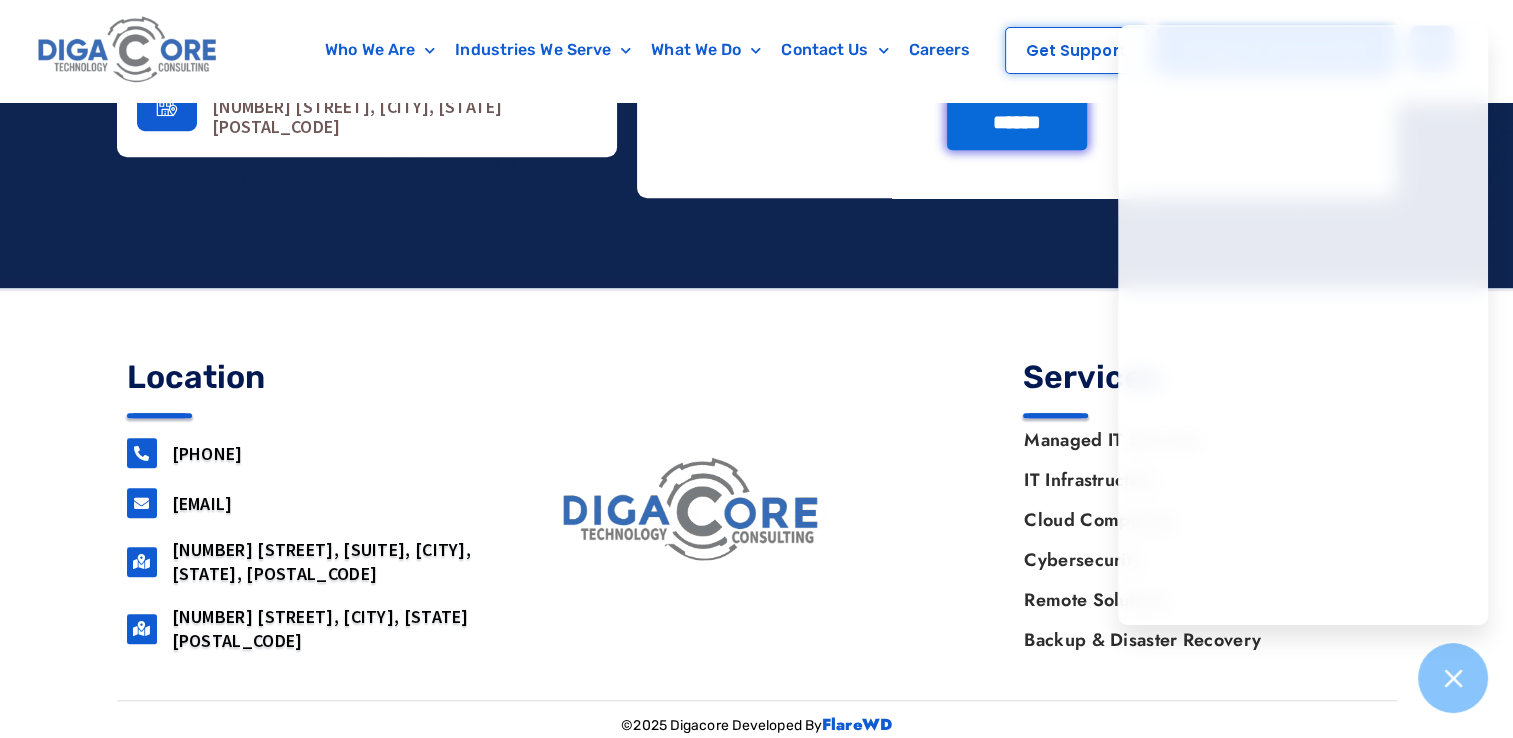 scroll, scrollTop: 1491, scrollLeft: 0, axis: vertical 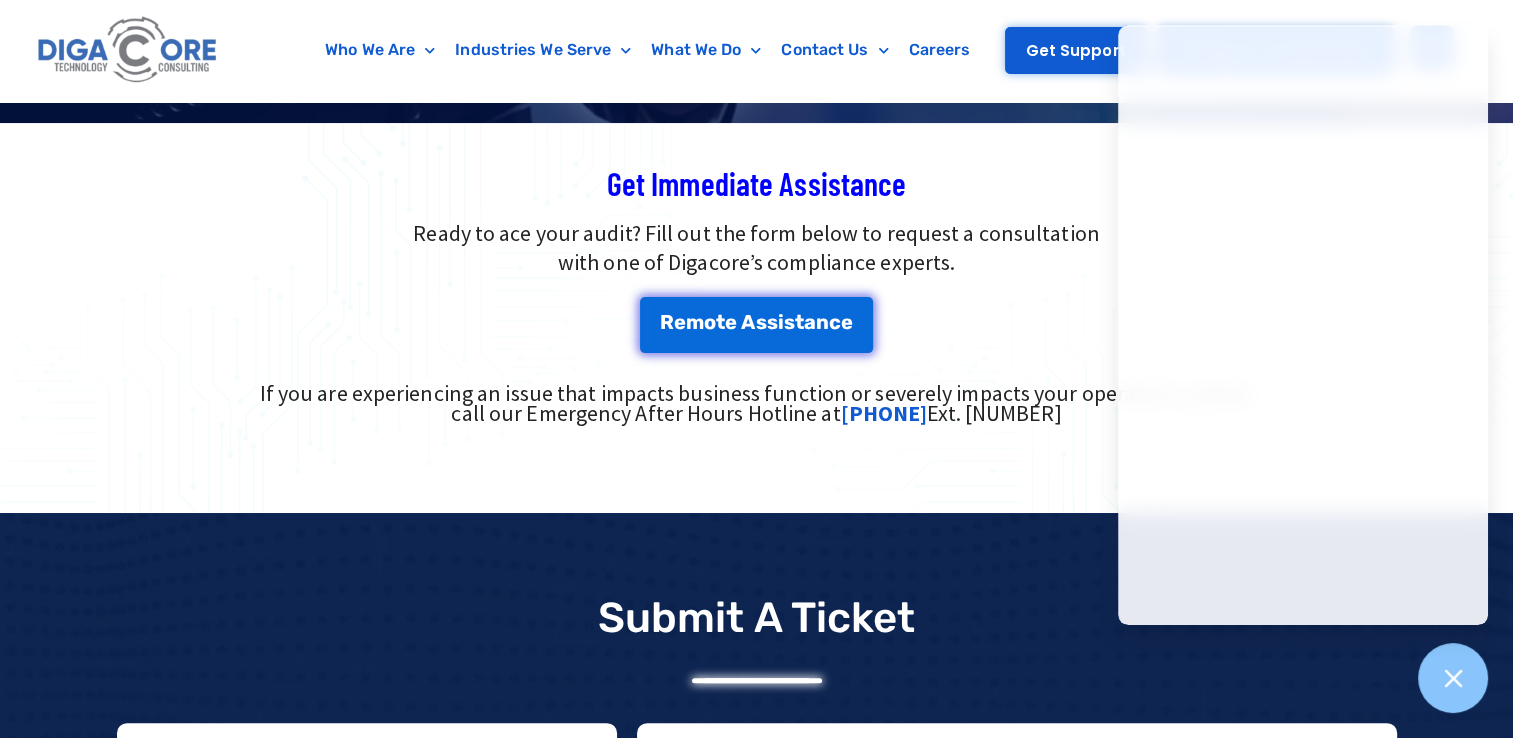 click on "Get Support" at bounding box center [1076, 50] 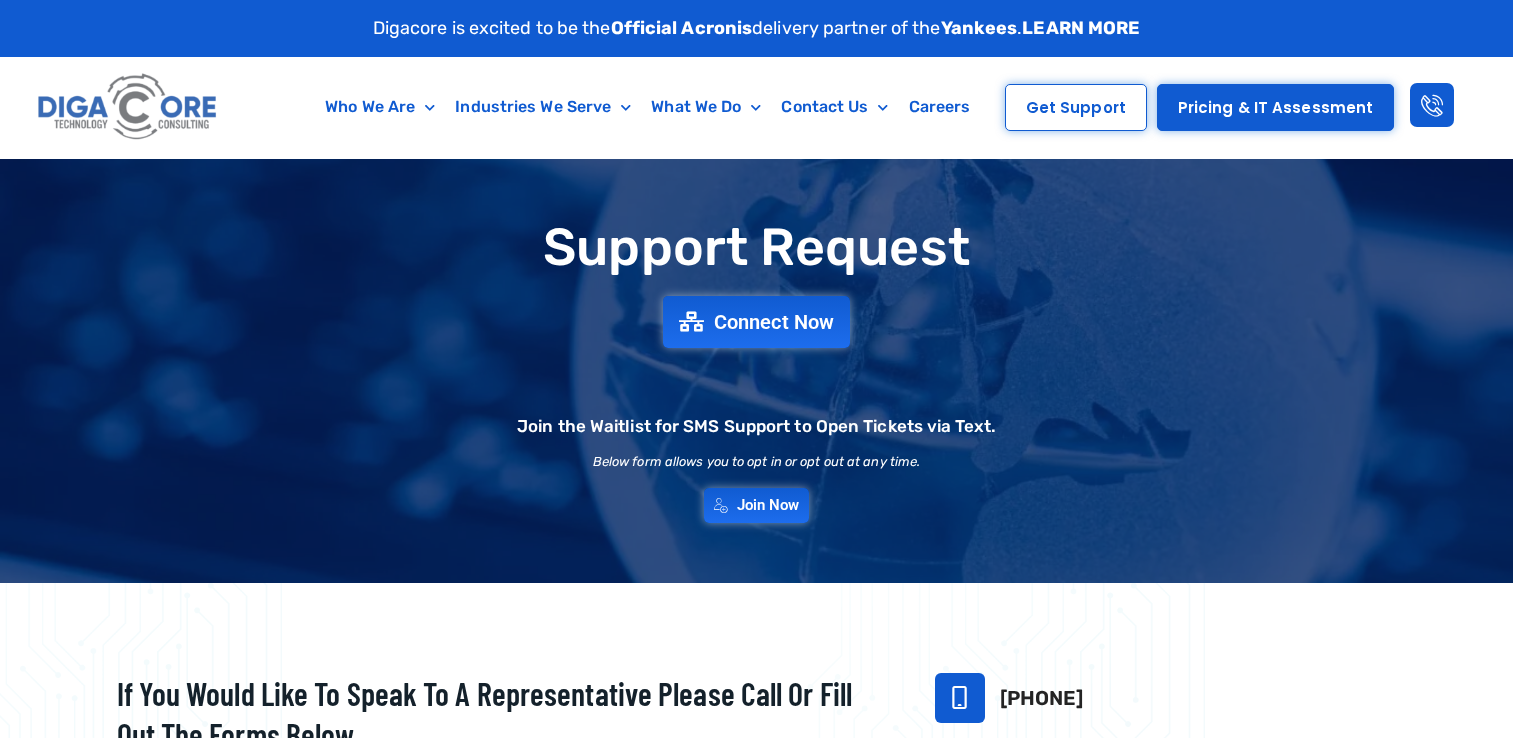 scroll, scrollTop: 0, scrollLeft: 0, axis: both 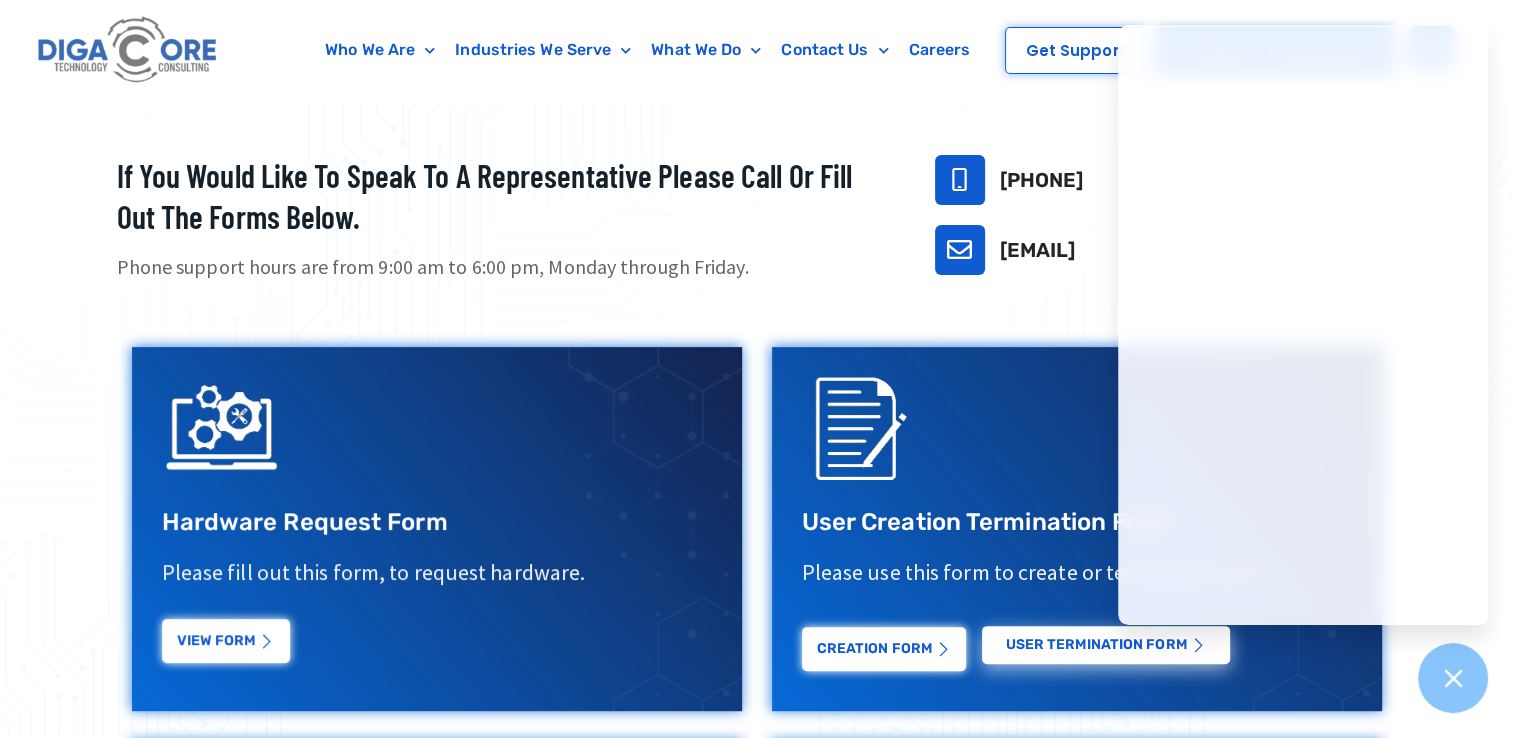 click on "View Form" at bounding box center [226, 641] 